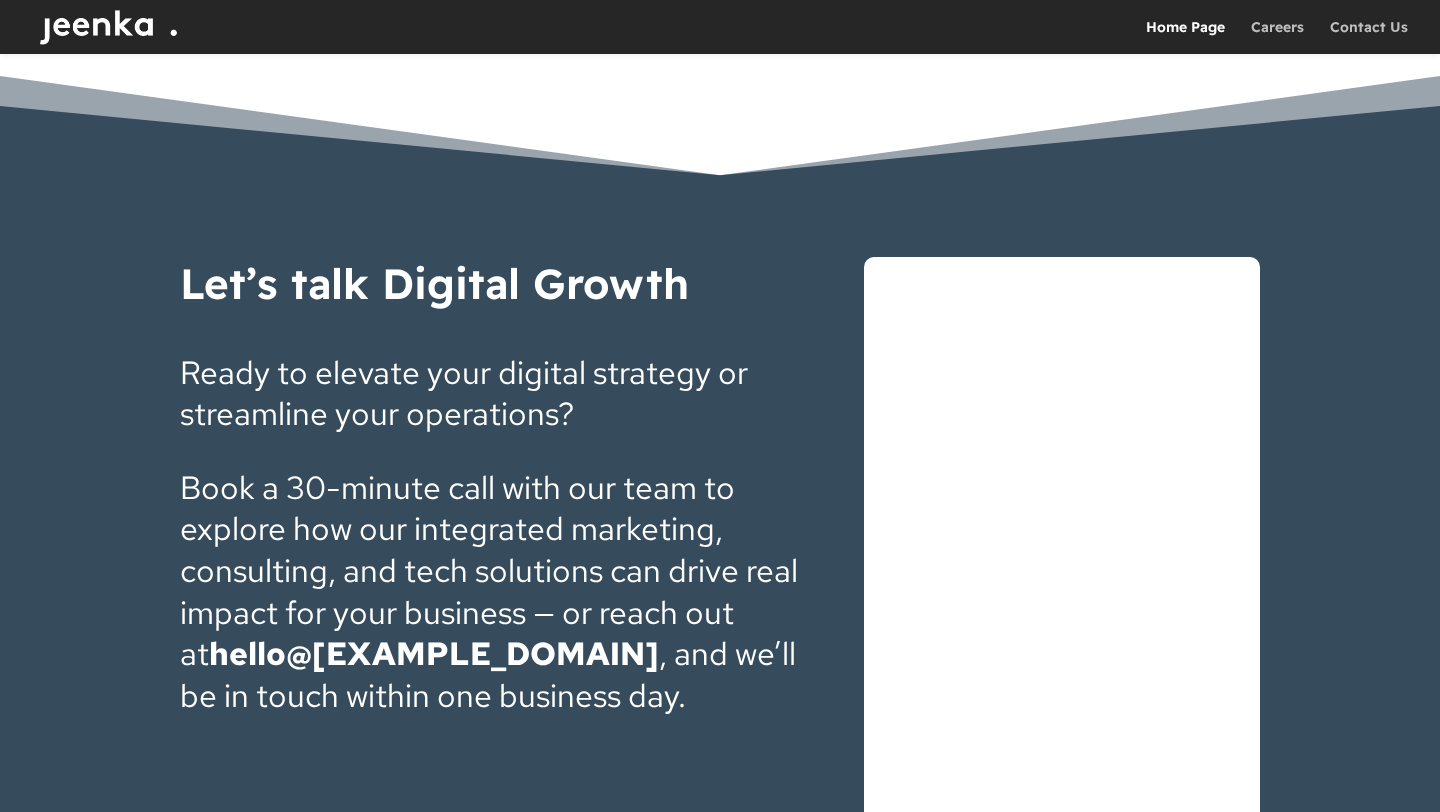 scroll, scrollTop: 7879, scrollLeft: 0, axis: vertical 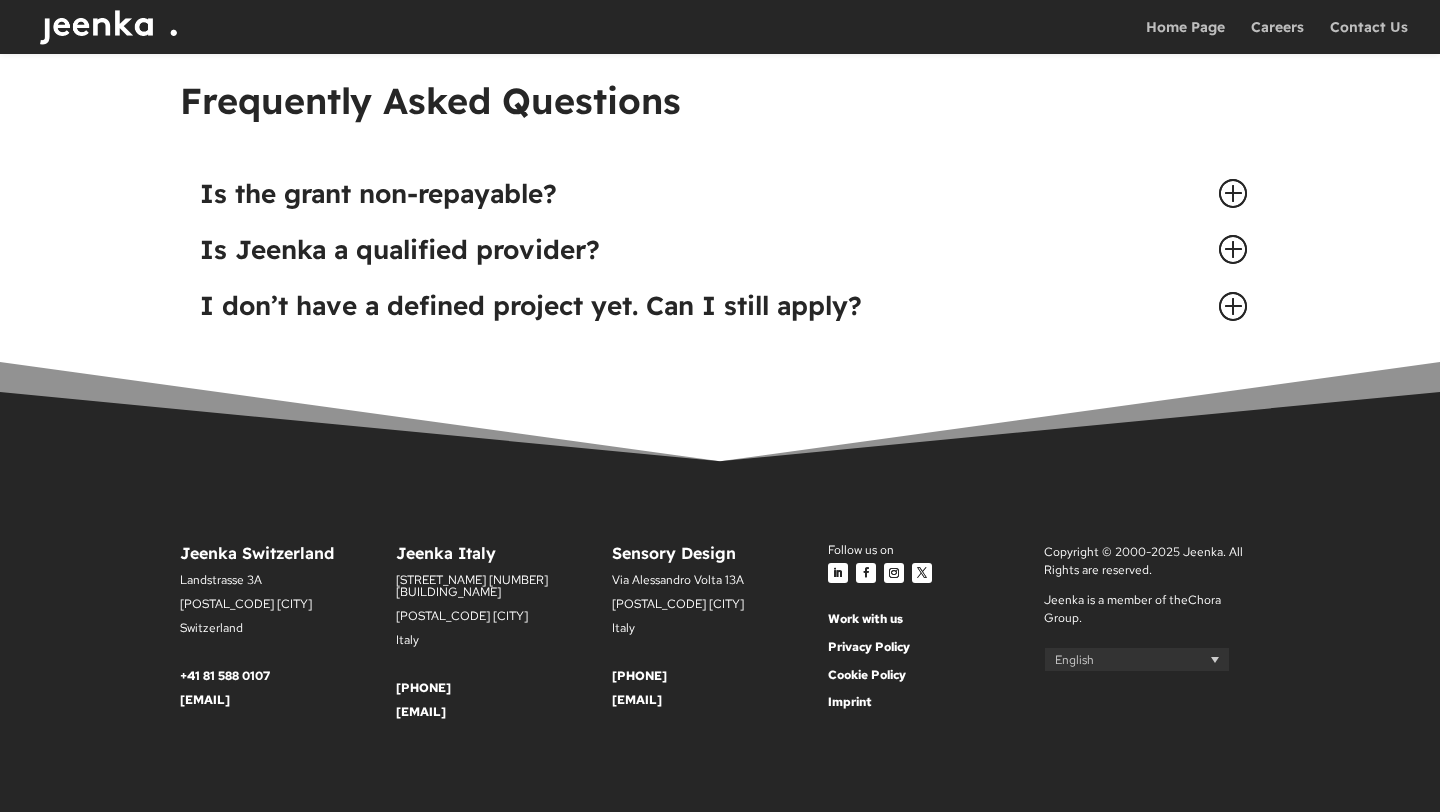 click on "Is the grant non-repayable?" at bounding box center (720, 194) 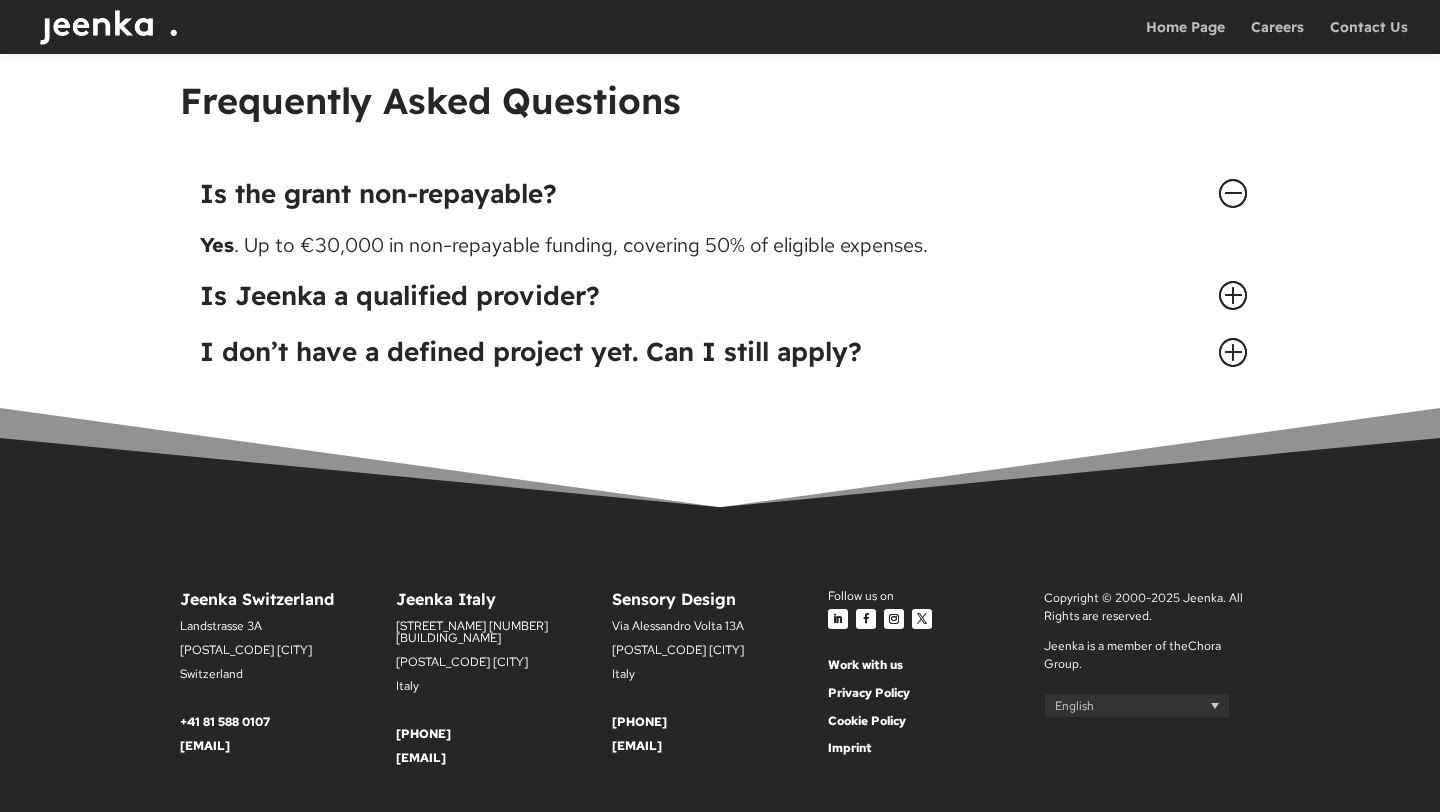 click on "Is the grant non-repayable?" at bounding box center (720, 194) 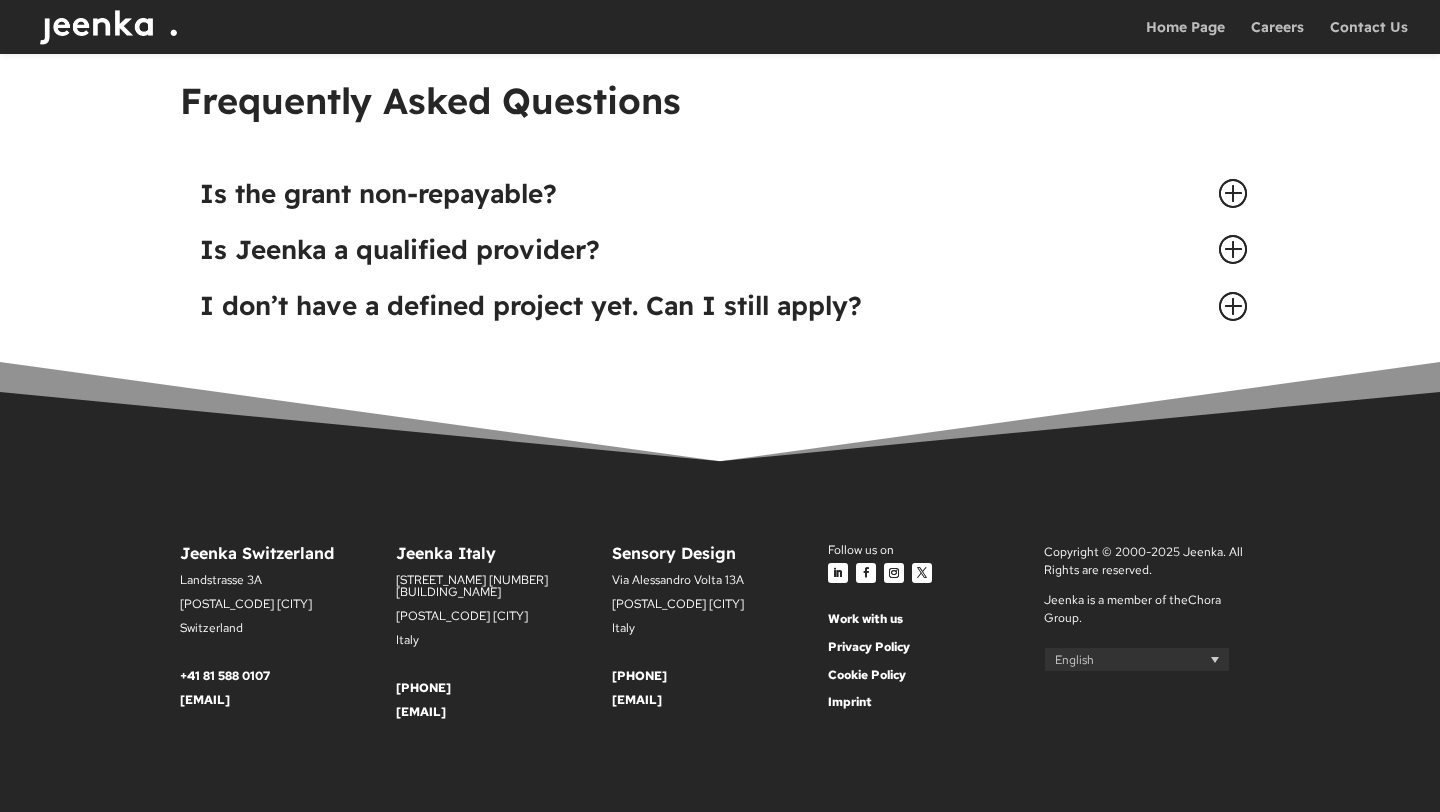 click on "Is the grant non-repayable?" at bounding box center [720, 194] 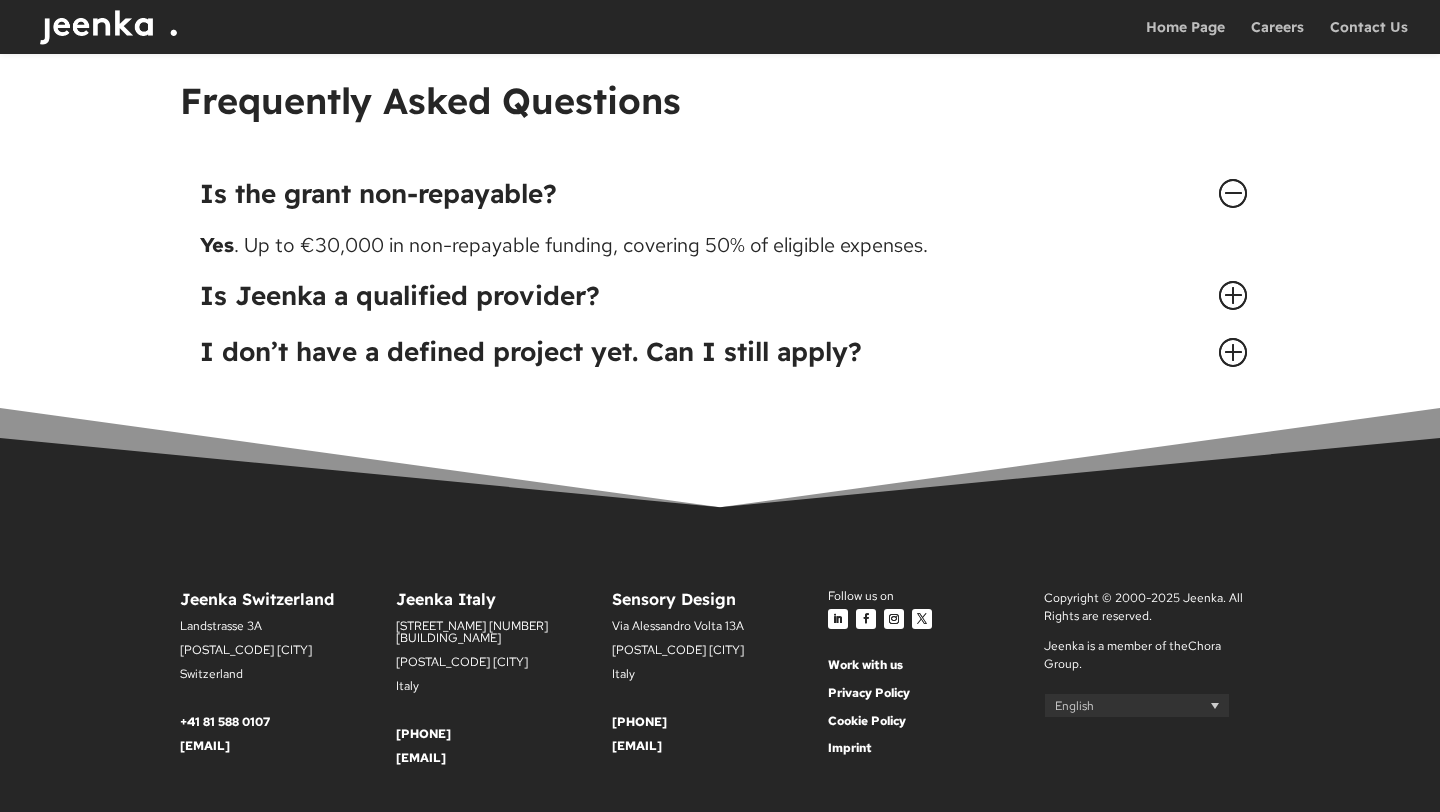 click on "Is the grant non-repayable?" at bounding box center (720, 194) 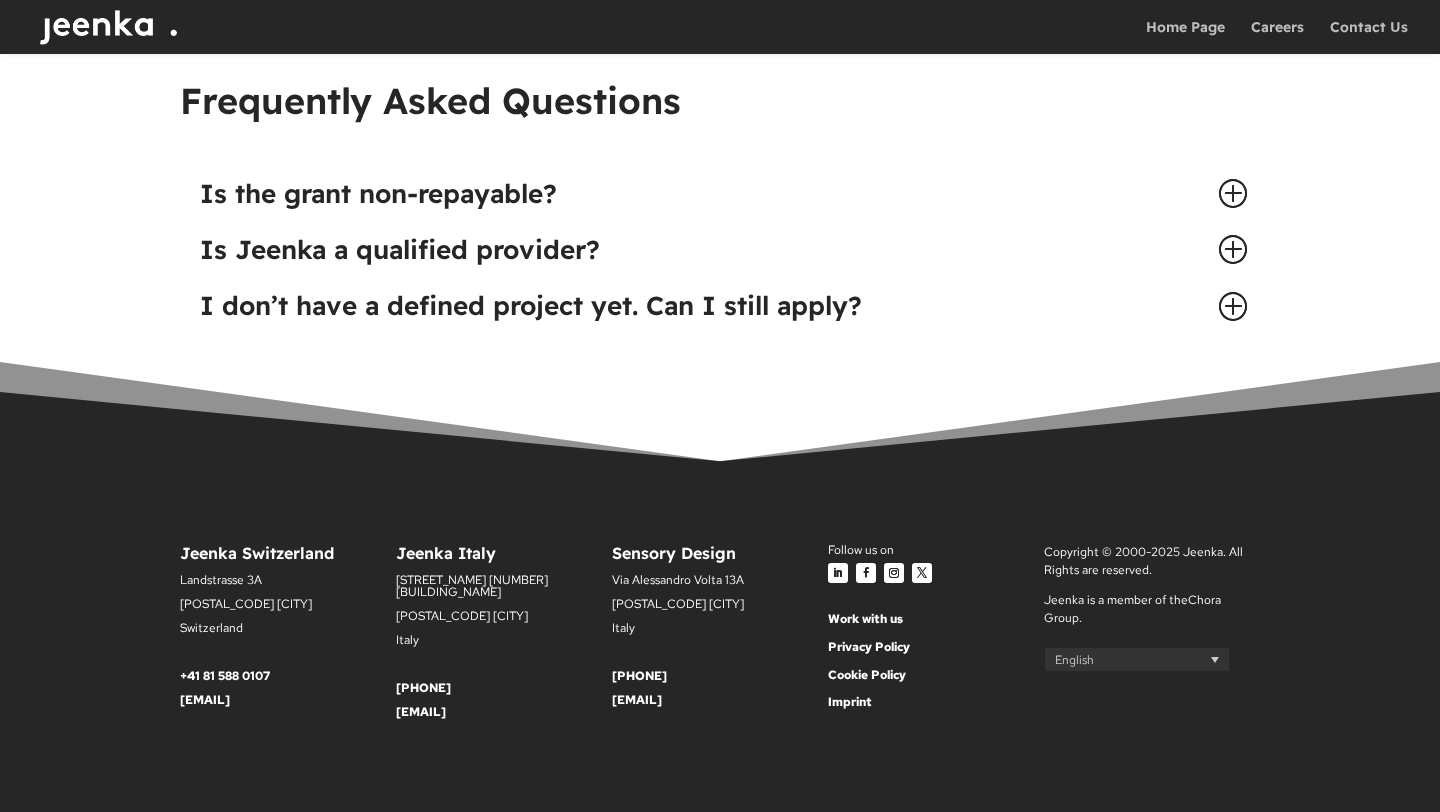 click on "Follow Follow Follow Follow" at bounding box center [936, 585] 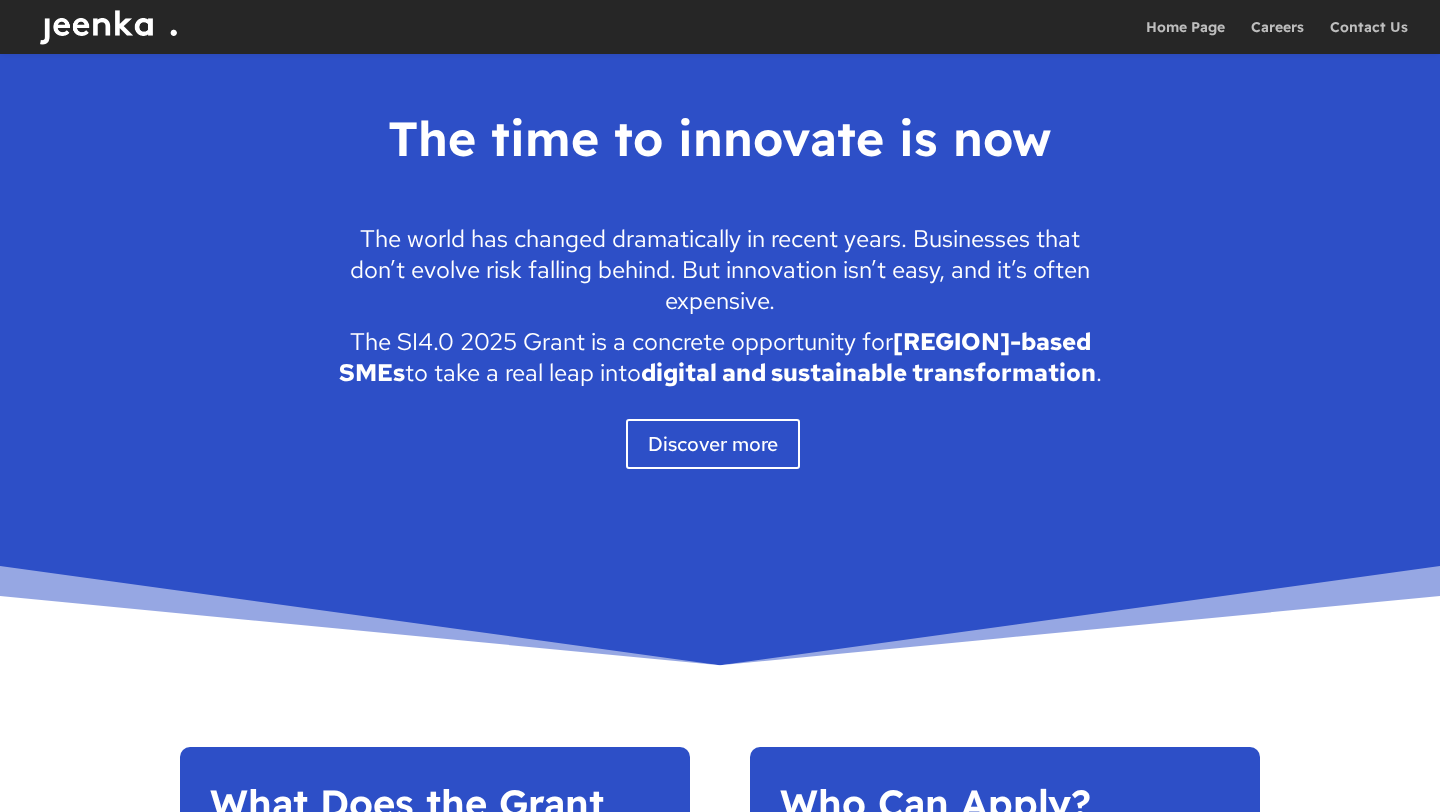 scroll, scrollTop: 0, scrollLeft: 0, axis: both 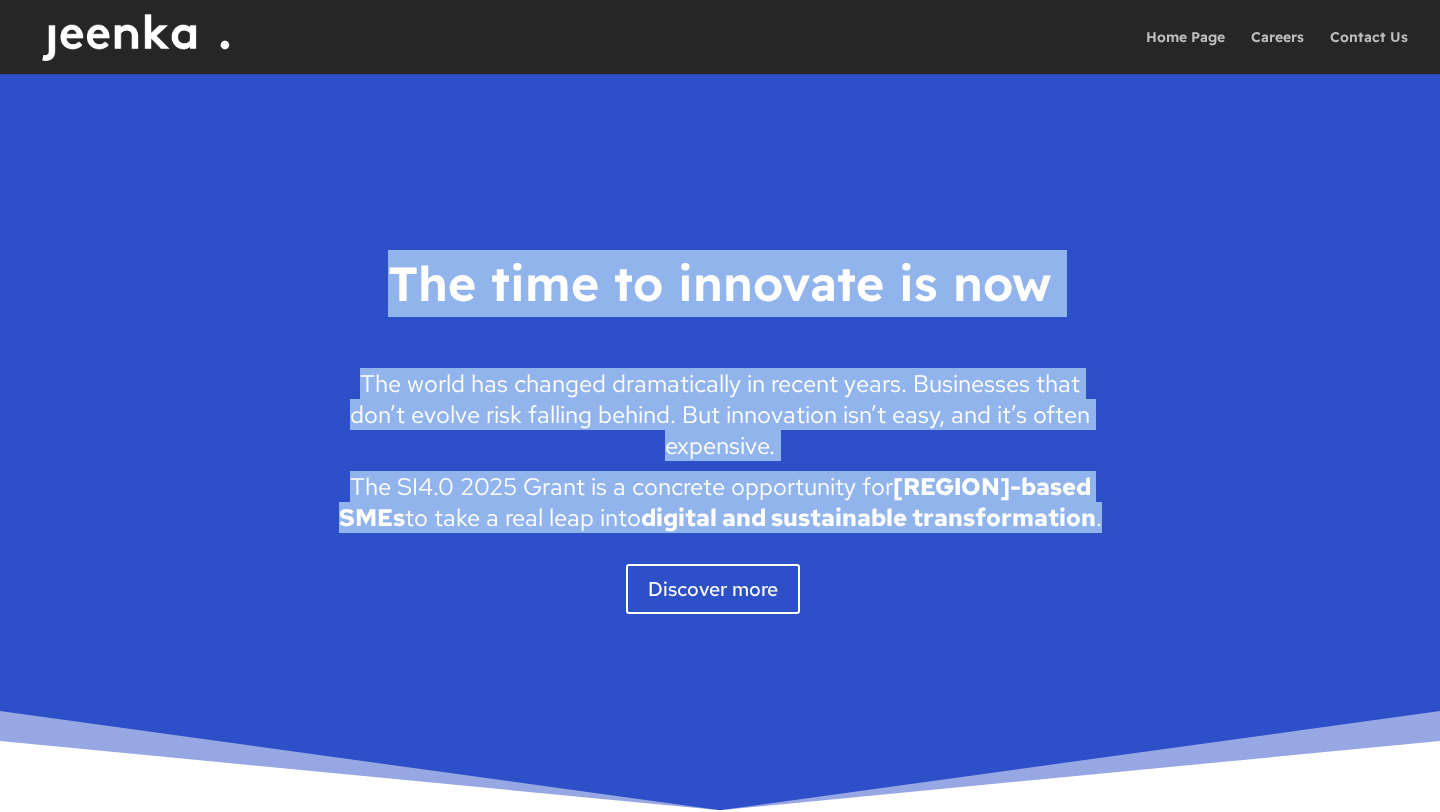 drag, startPoint x: 360, startPoint y: 276, endPoint x: 1114, endPoint y: 512, distance: 790.07086 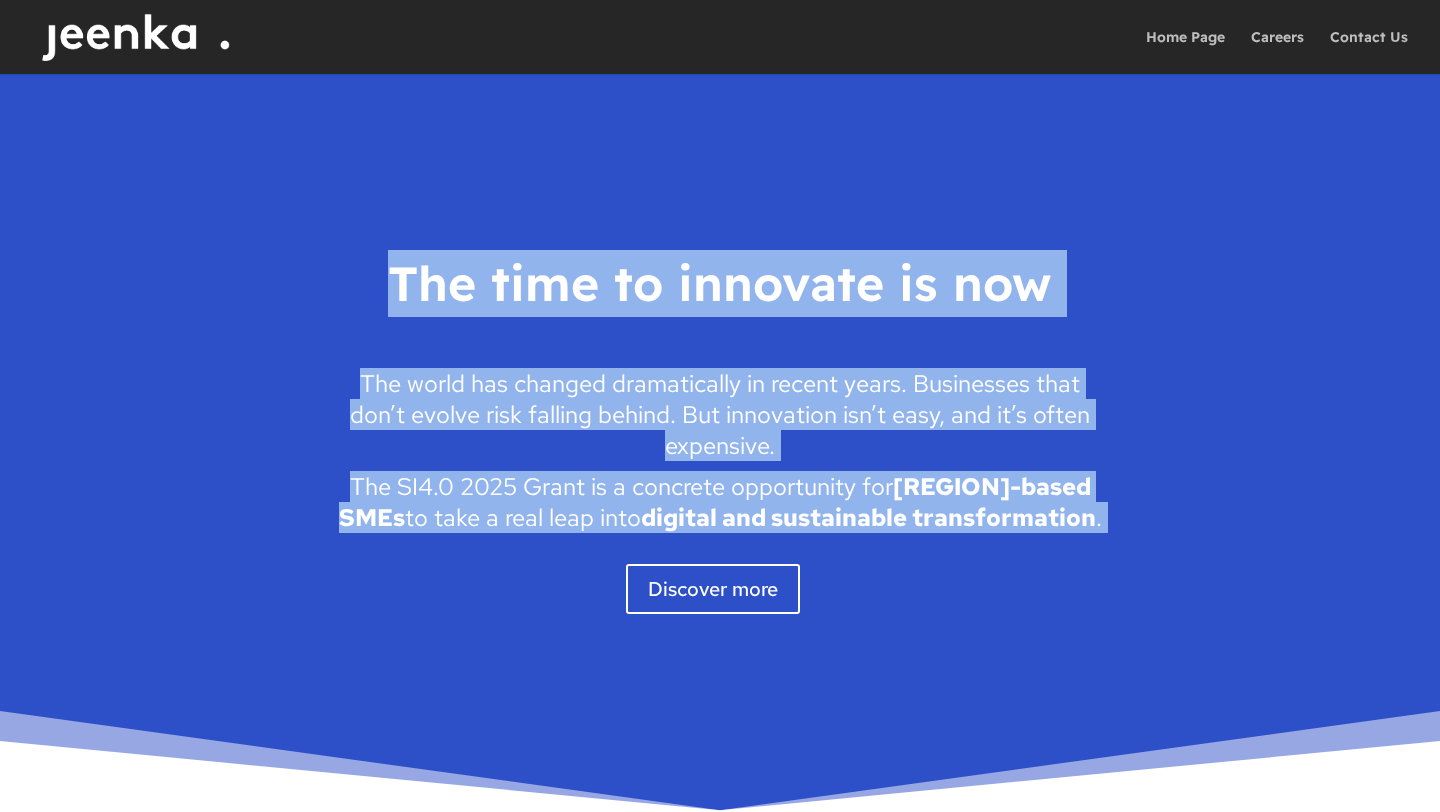 drag, startPoint x: 318, startPoint y: 271, endPoint x: 1142, endPoint y: 524, distance: 861.96576 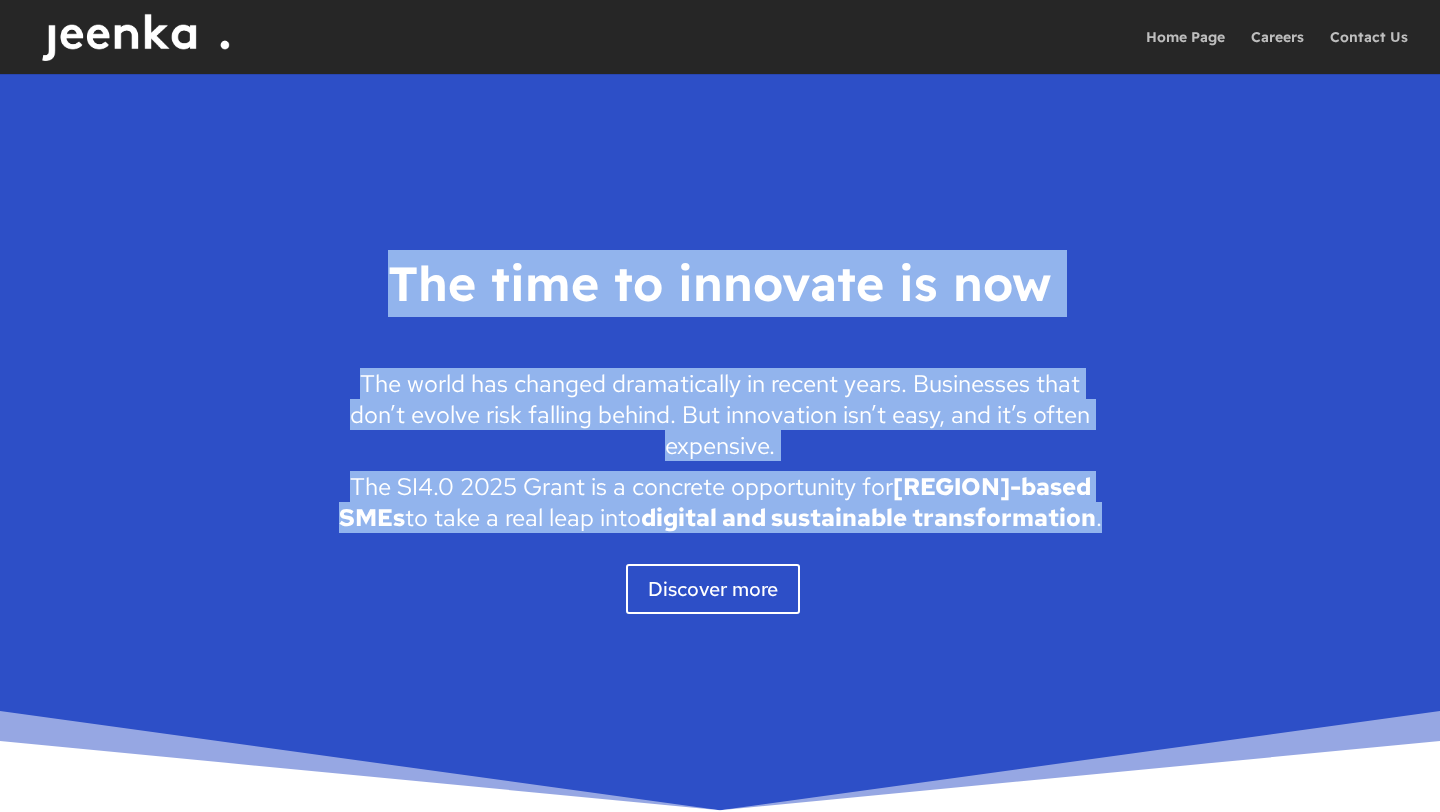 drag, startPoint x: 361, startPoint y: 286, endPoint x: 1129, endPoint y: 515, distance: 801.41437 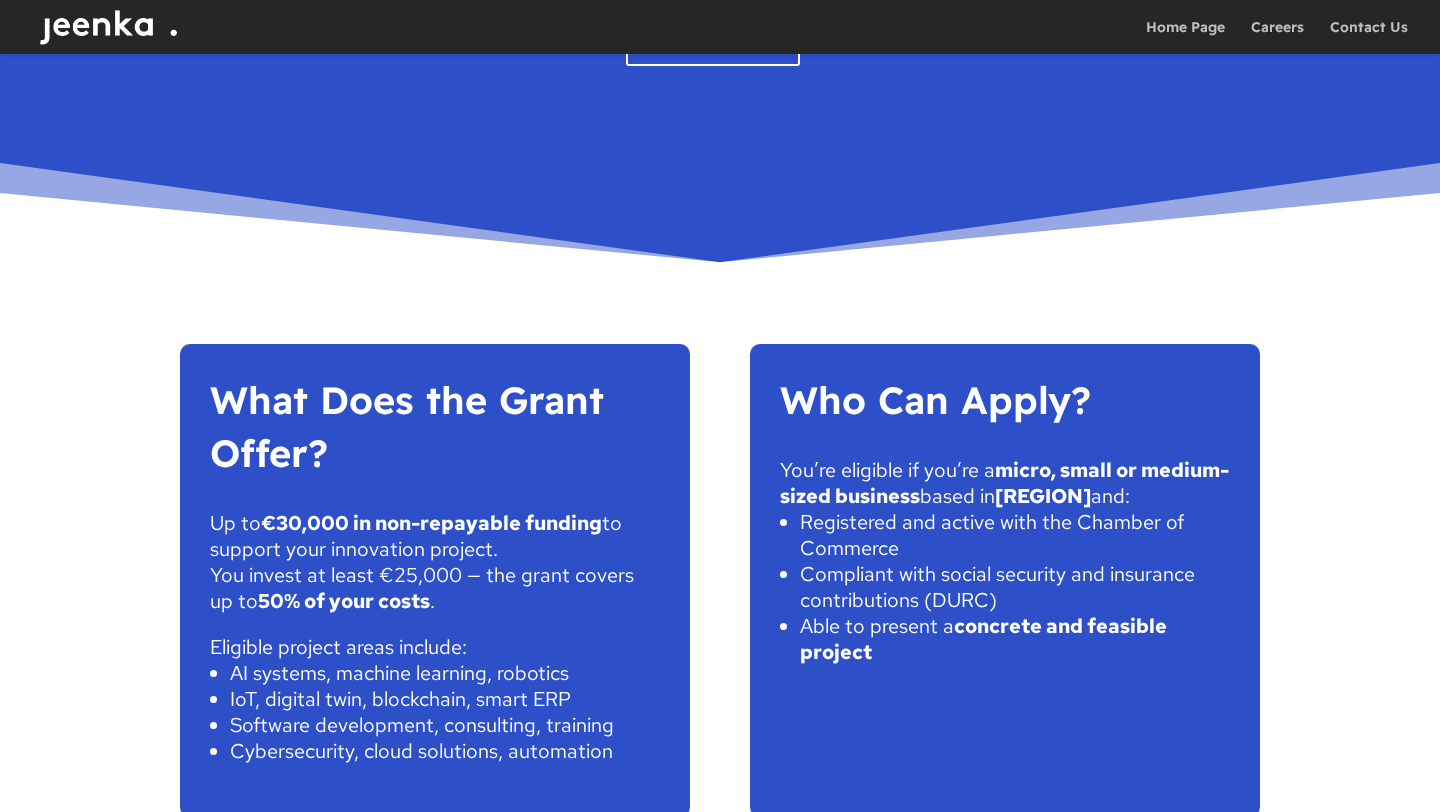 scroll, scrollTop: 579, scrollLeft: 0, axis: vertical 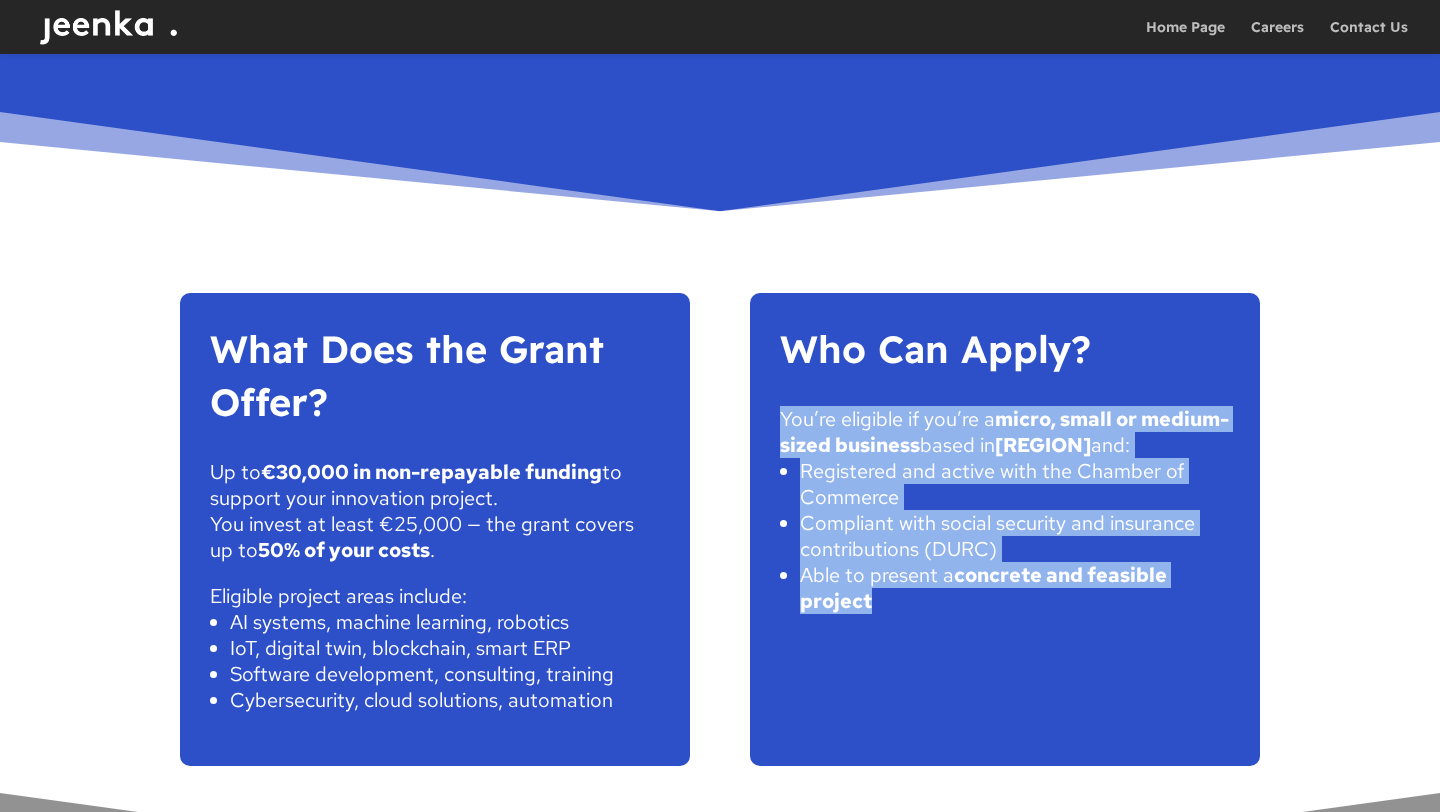 drag, startPoint x: 781, startPoint y: 412, endPoint x: 1008, endPoint y: 657, distance: 333.997 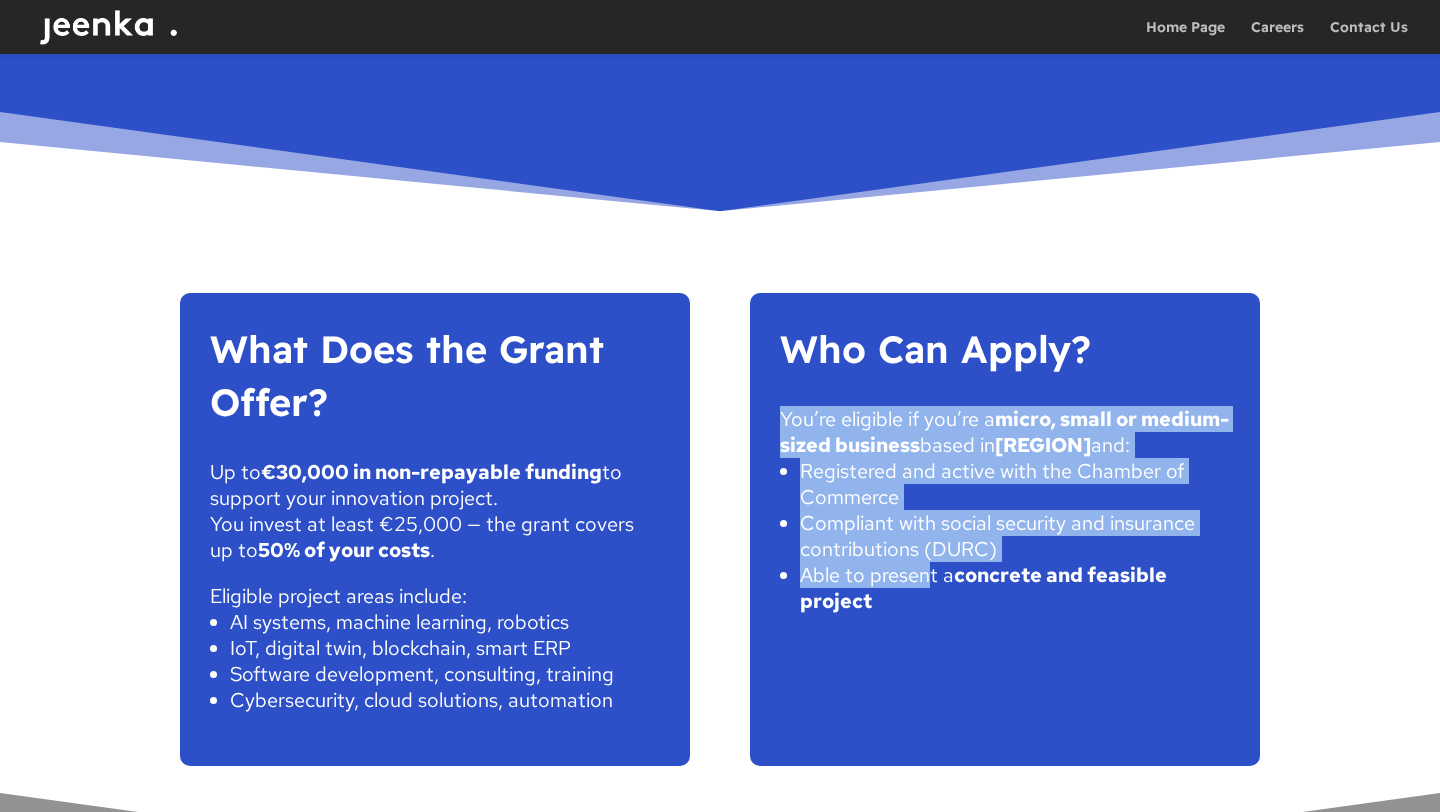 drag, startPoint x: 780, startPoint y: 419, endPoint x: 929, endPoint y: 599, distance: 233.66856 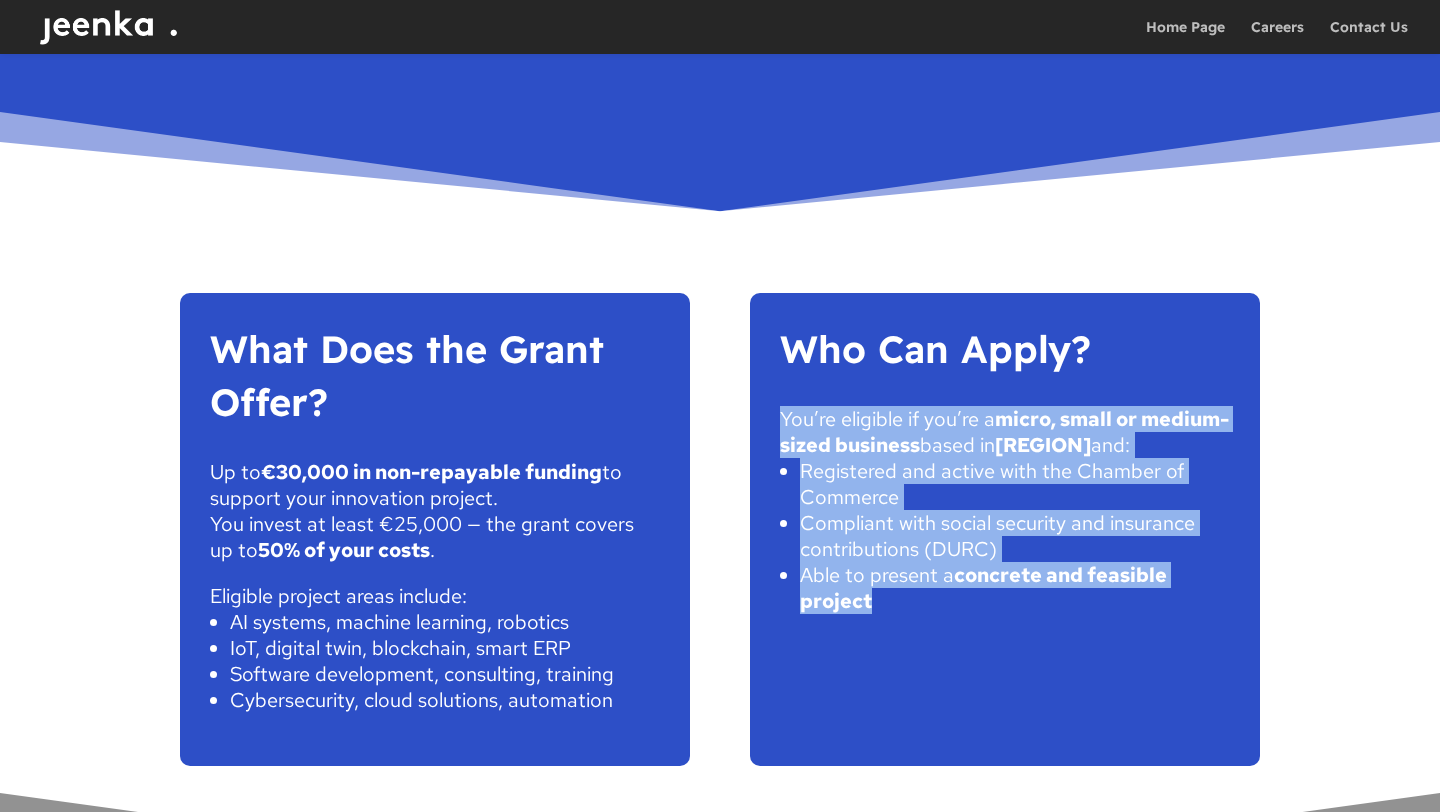 drag, startPoint x: 928, startPoint y: 642, endPoint x: 779, endPoint y: 423, distance: 264.8811 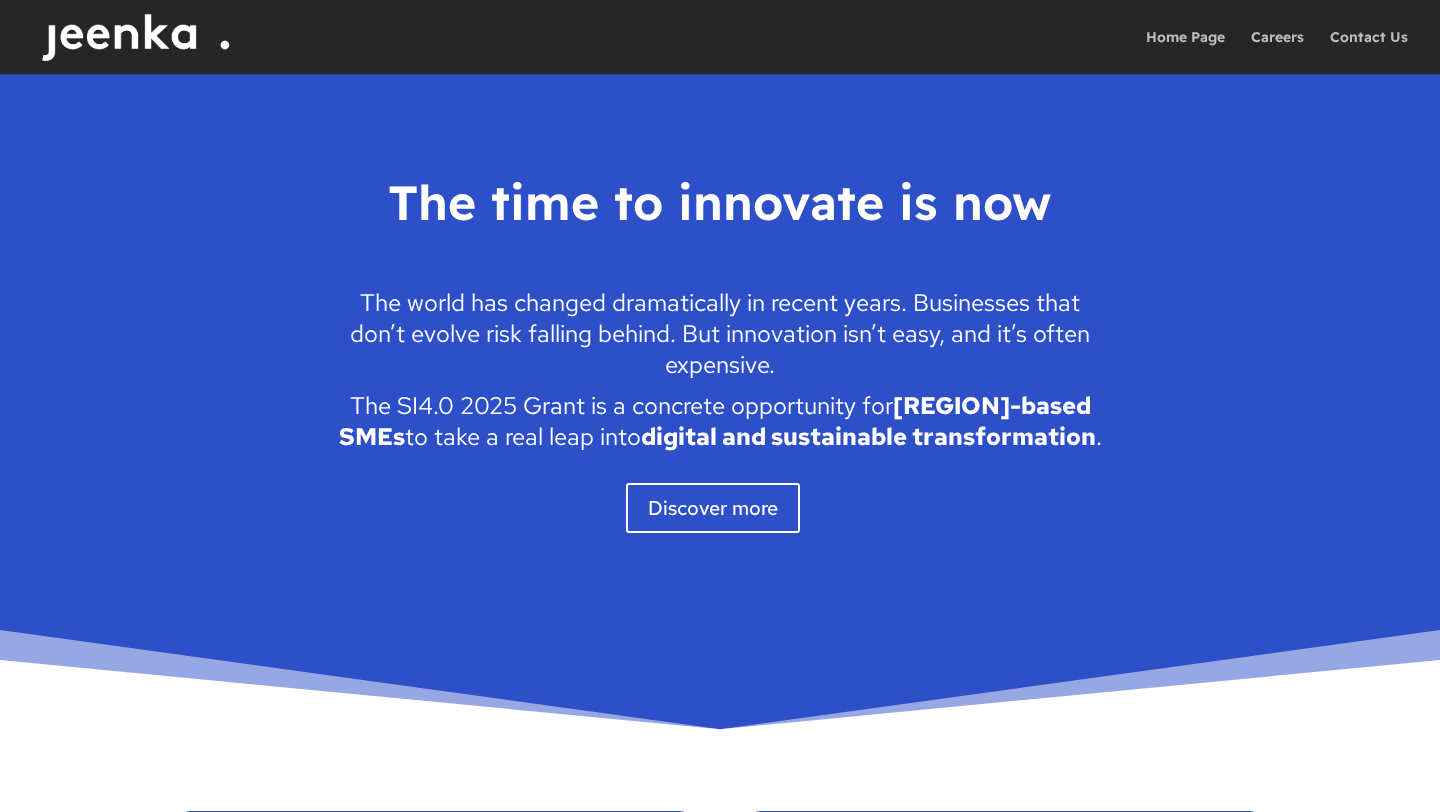 scroll, scrollTop: 0, scrollLeft: 0, axis: both 